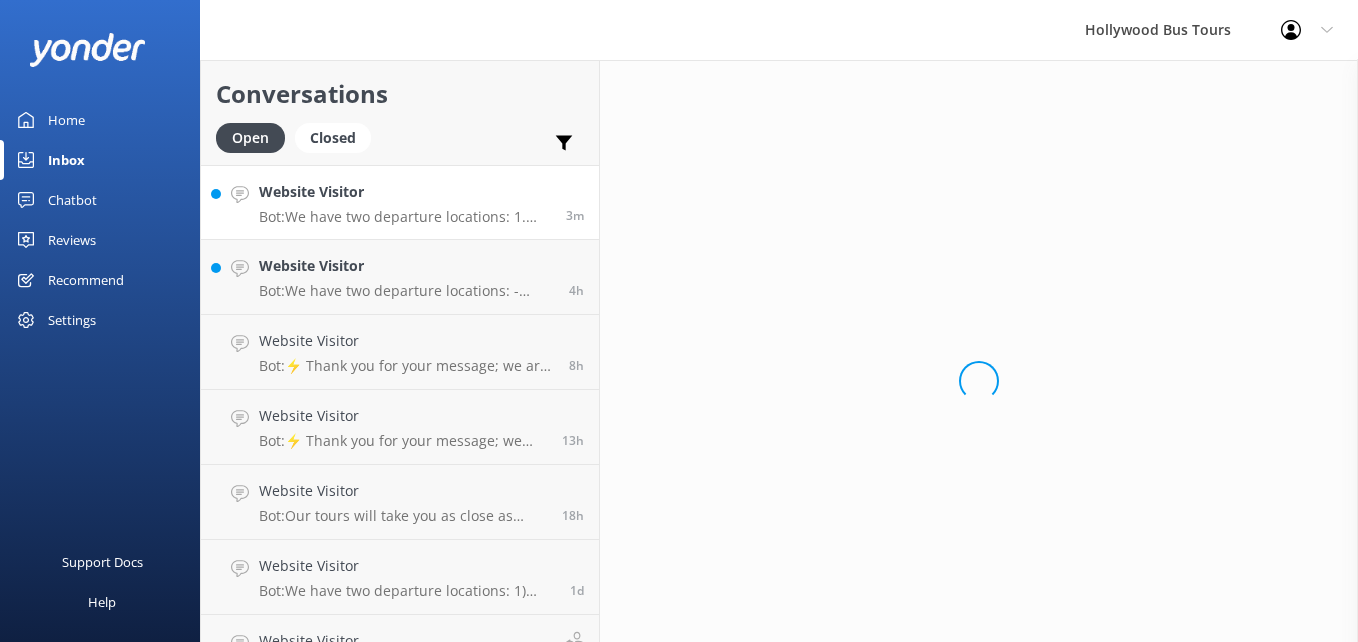 scroll, scrollTop: 0, scrollLeft: 0, axis: both 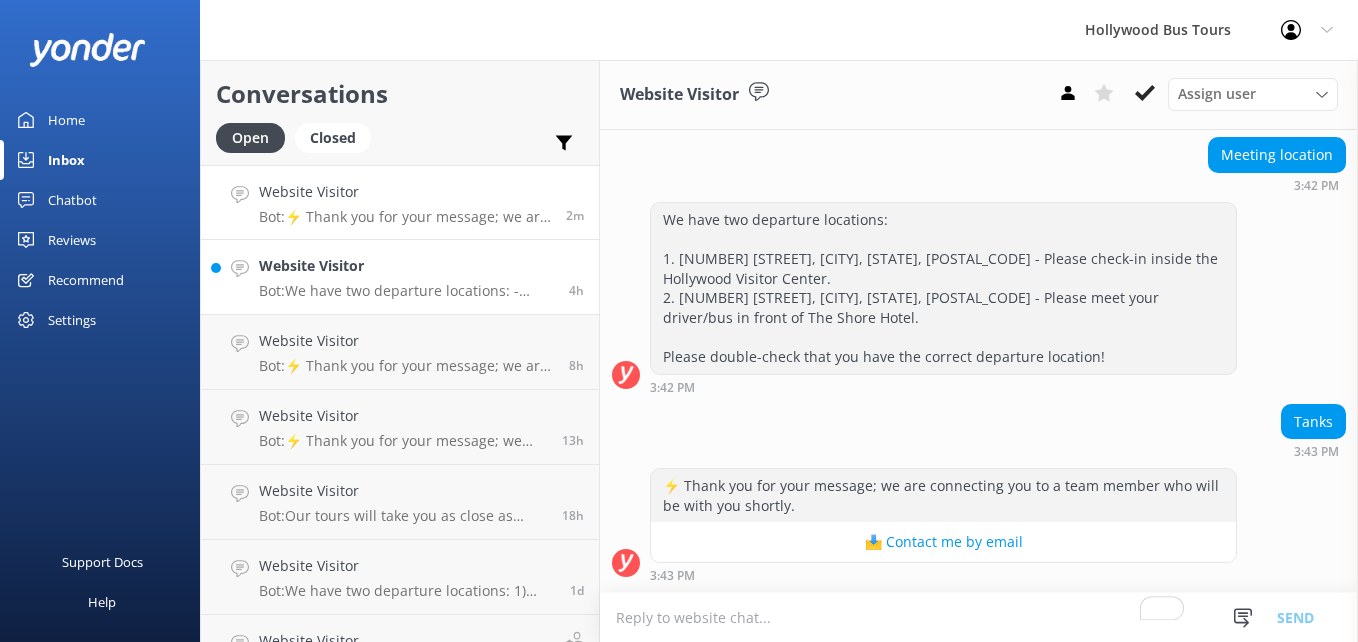 click on "Website Visitor" at bounding box center [406, 266] 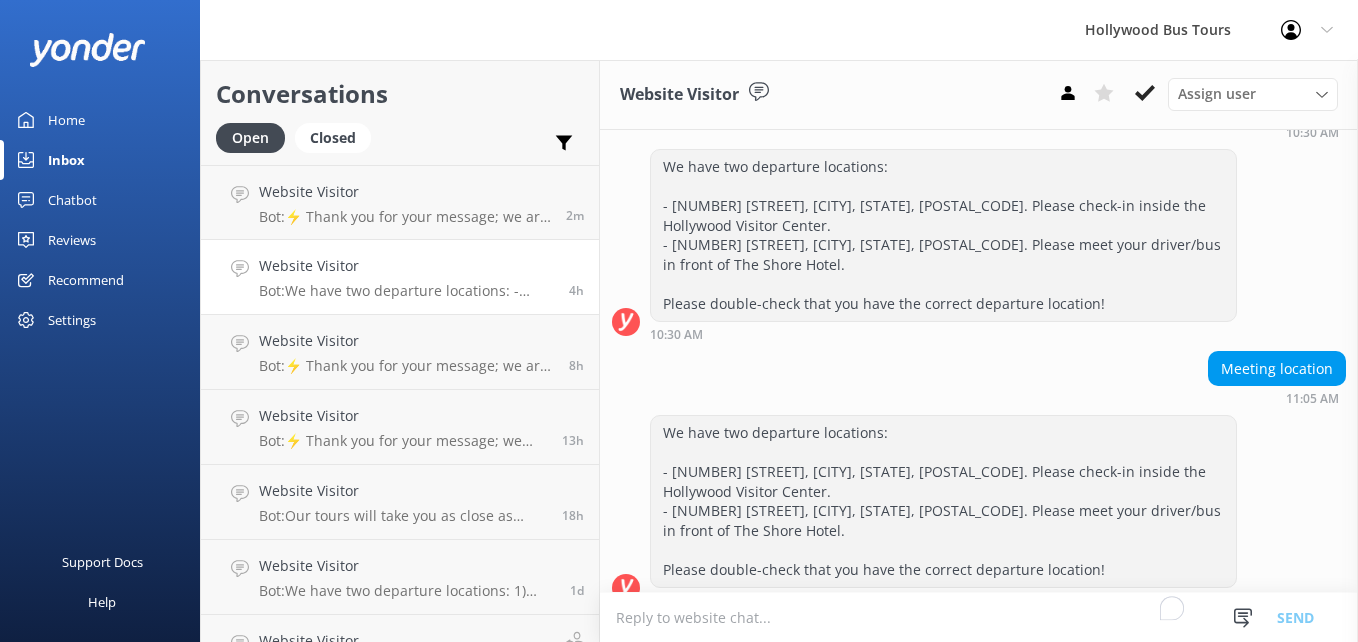 scroll, scrollTop: 271, scrollLeft: 0, axis: vertical 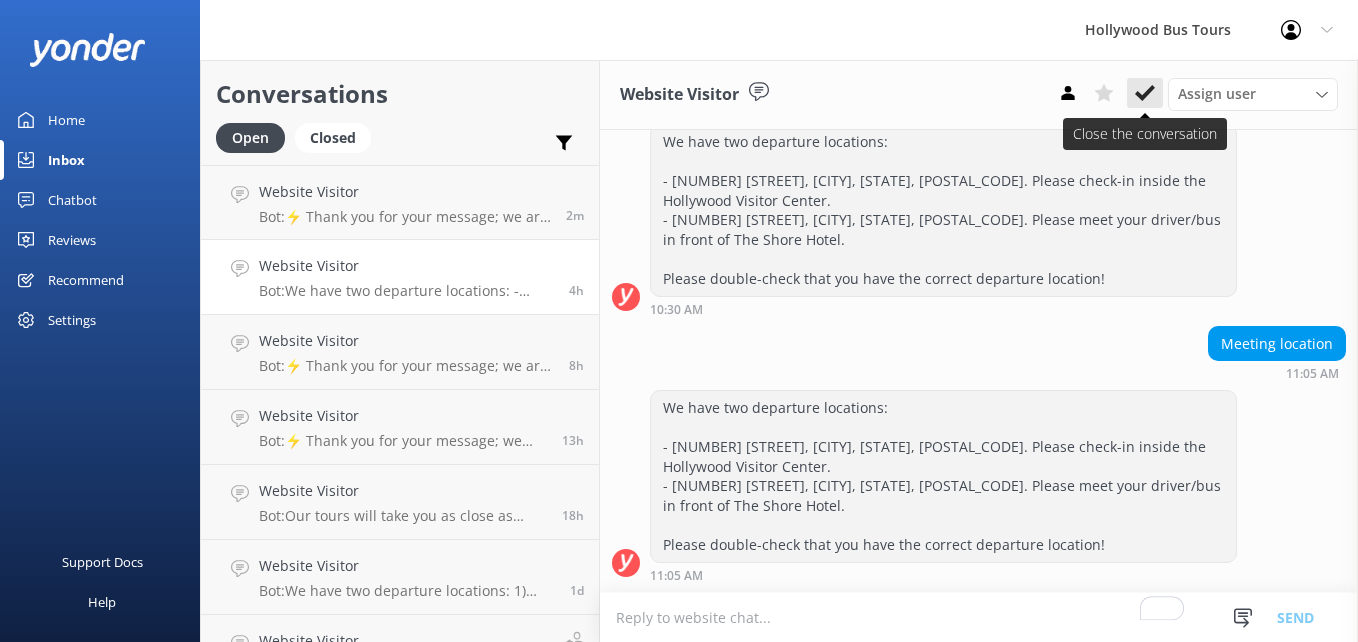 click 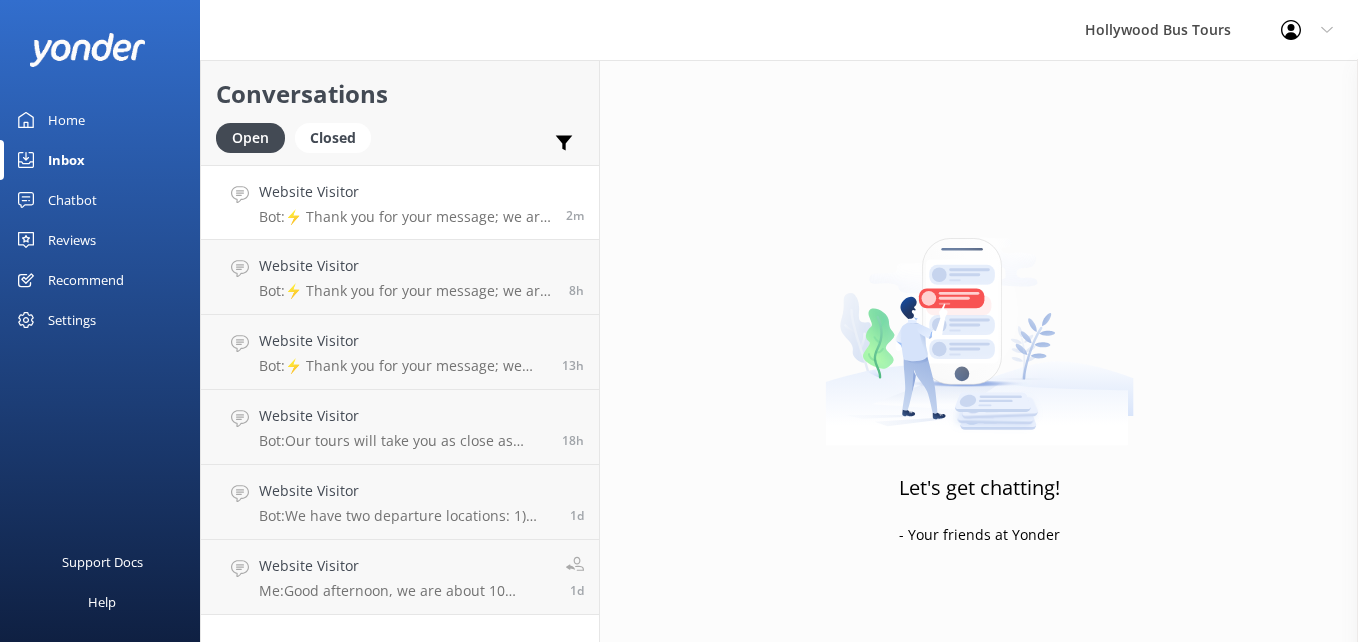 click on "2m" at bounding box center (575, 215) 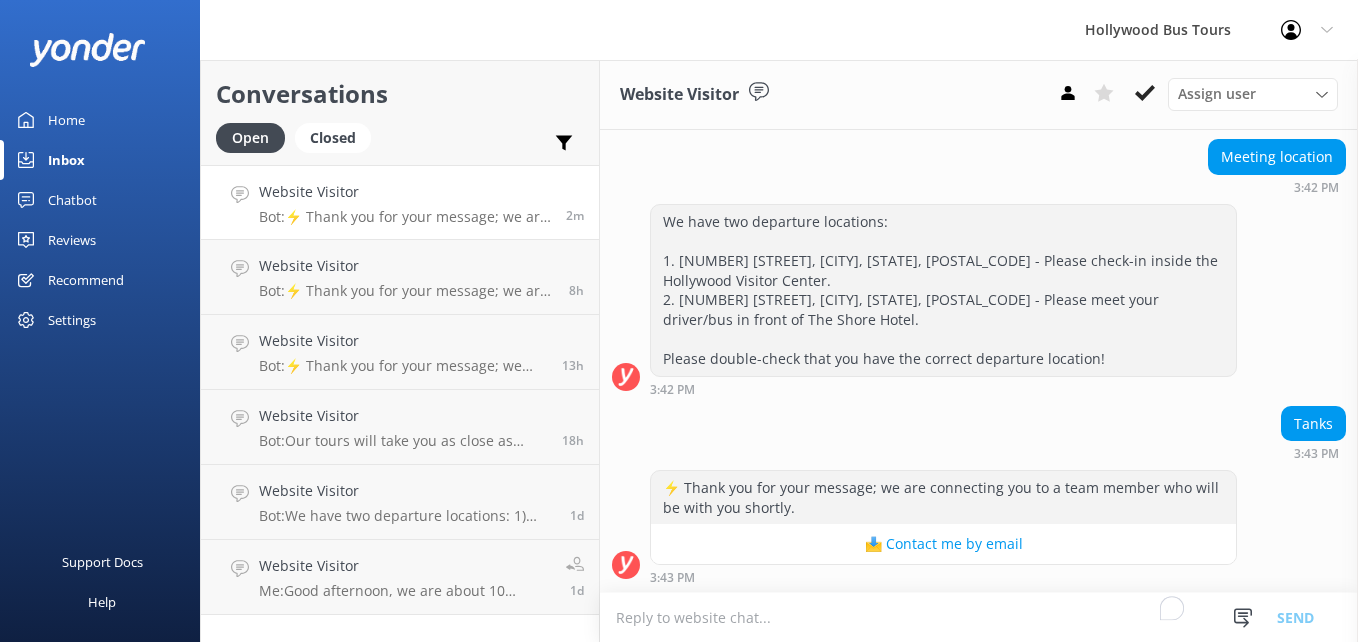 scroll, scrollTop: 193, scrollLeft: 0, axis: vertical 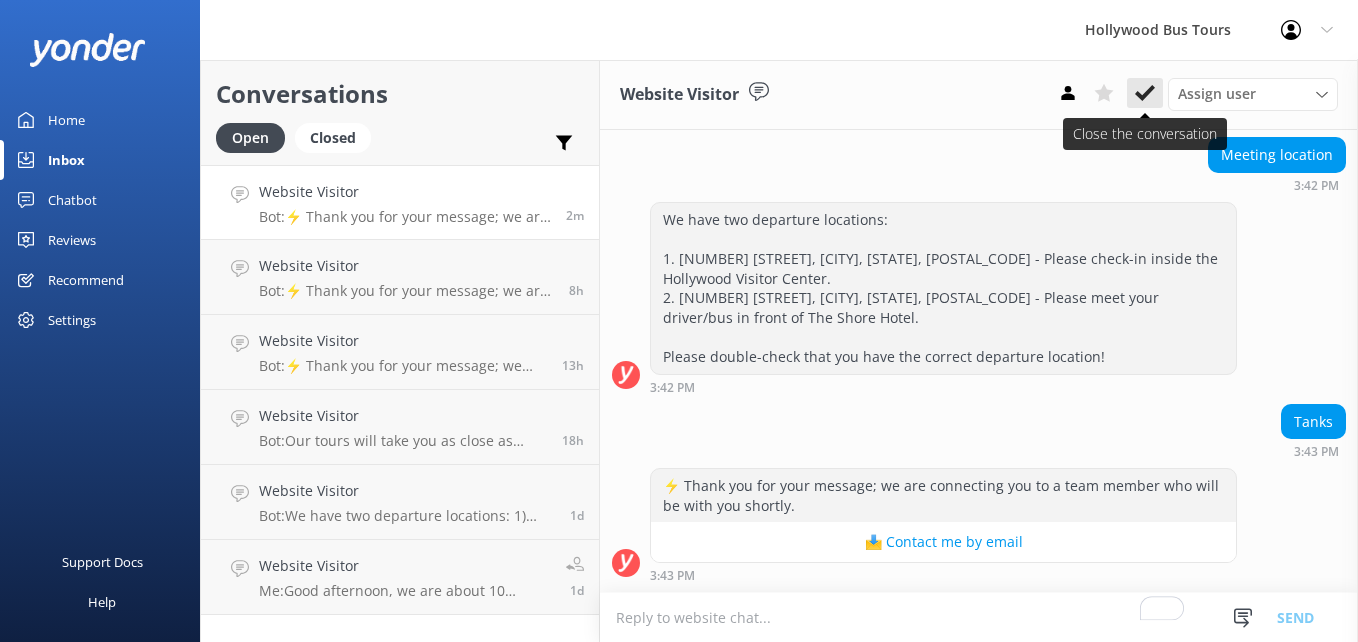 click at bounding box center (1145, 93) 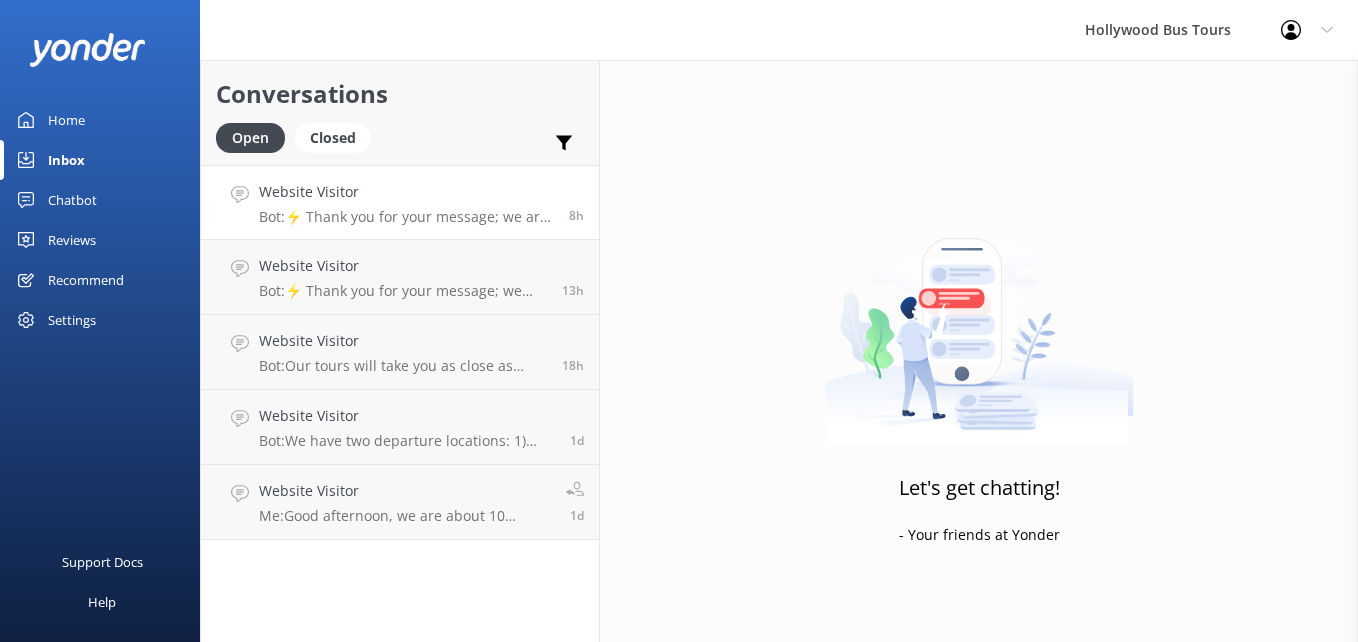 click on "Bot:  ⚡ Thank you for your message; we are connecting you to a team member who will be with you shortly." at bounding box center (406, 217) 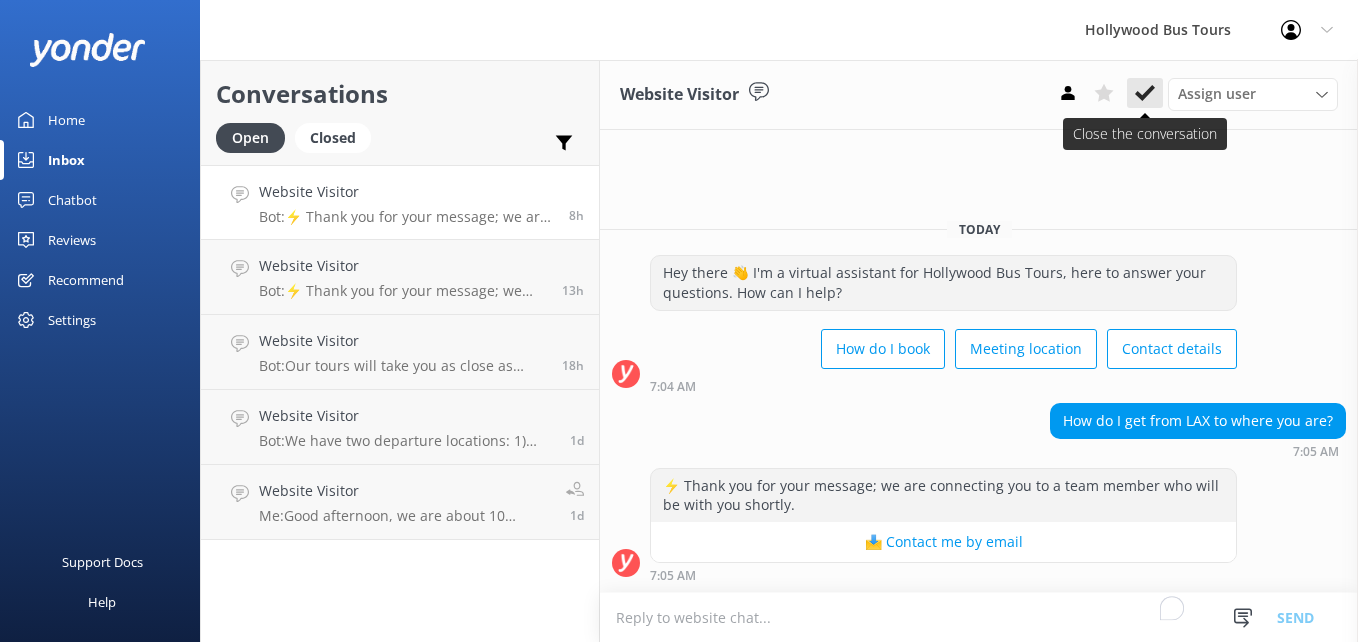 click 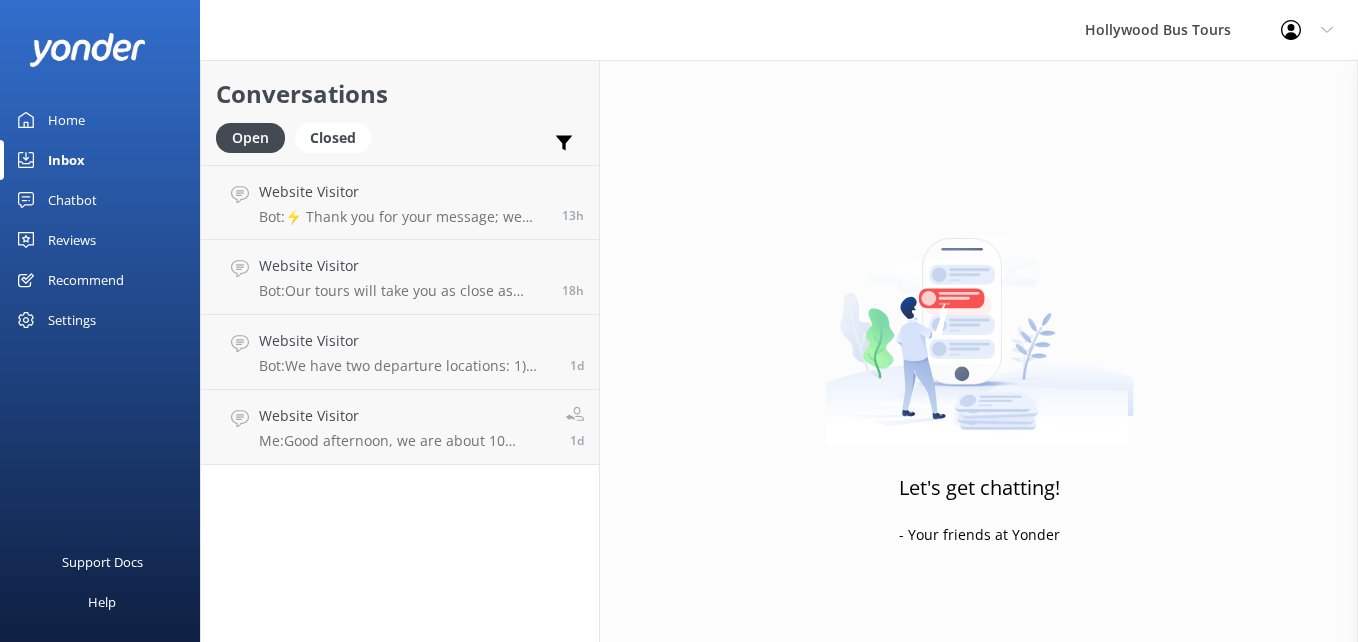 click on "Bot:  ⚡ Thank you for your message; we are connecting you to a team member who will be with you shortly." at bounding box center [403, 217] 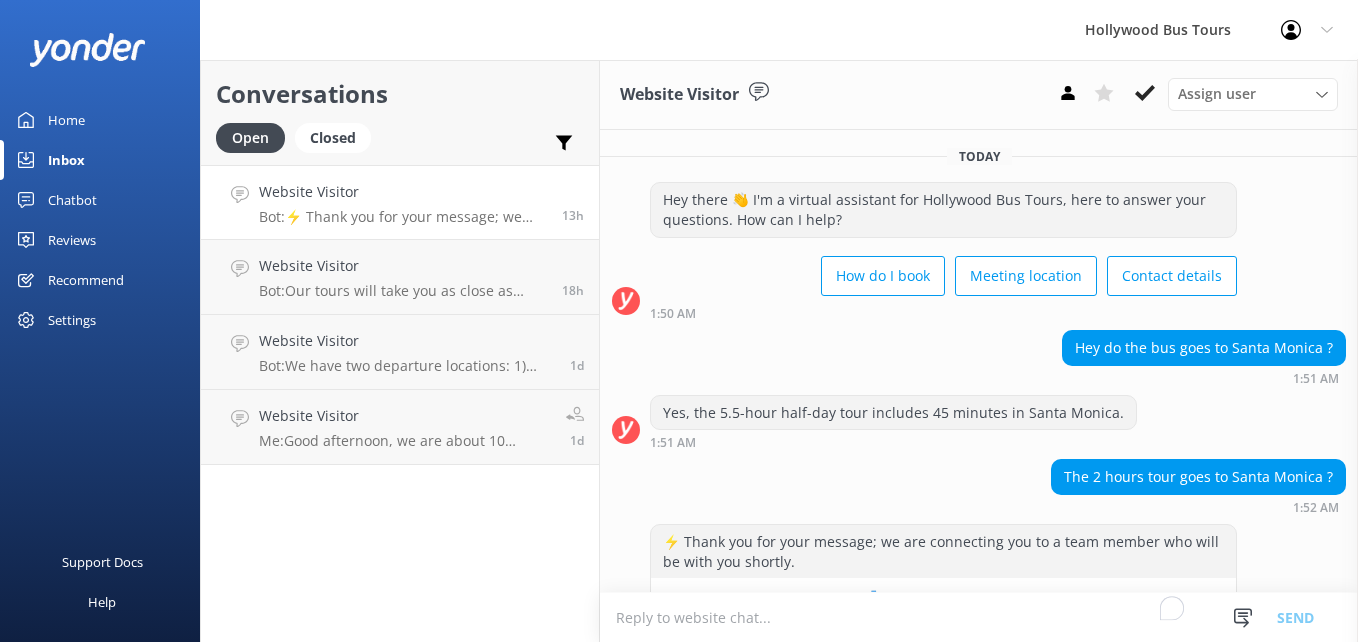 scroll, scrollTop: 56, scrollLeft: 0, axis: vertical 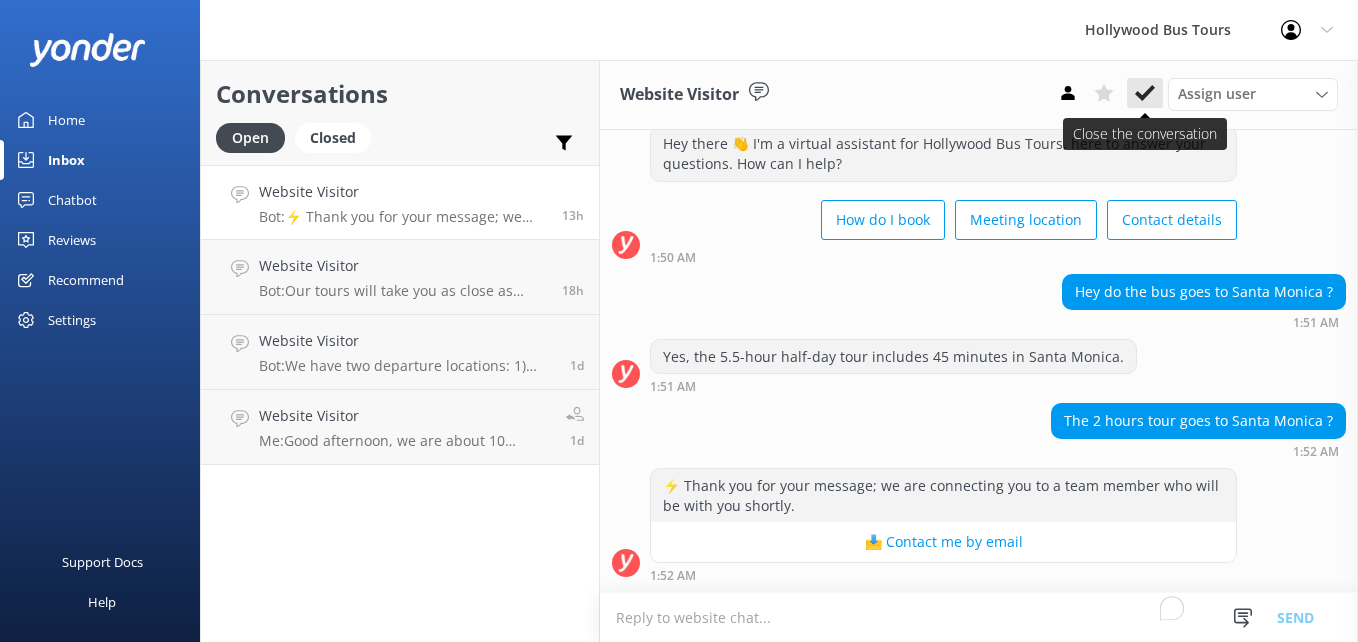 click 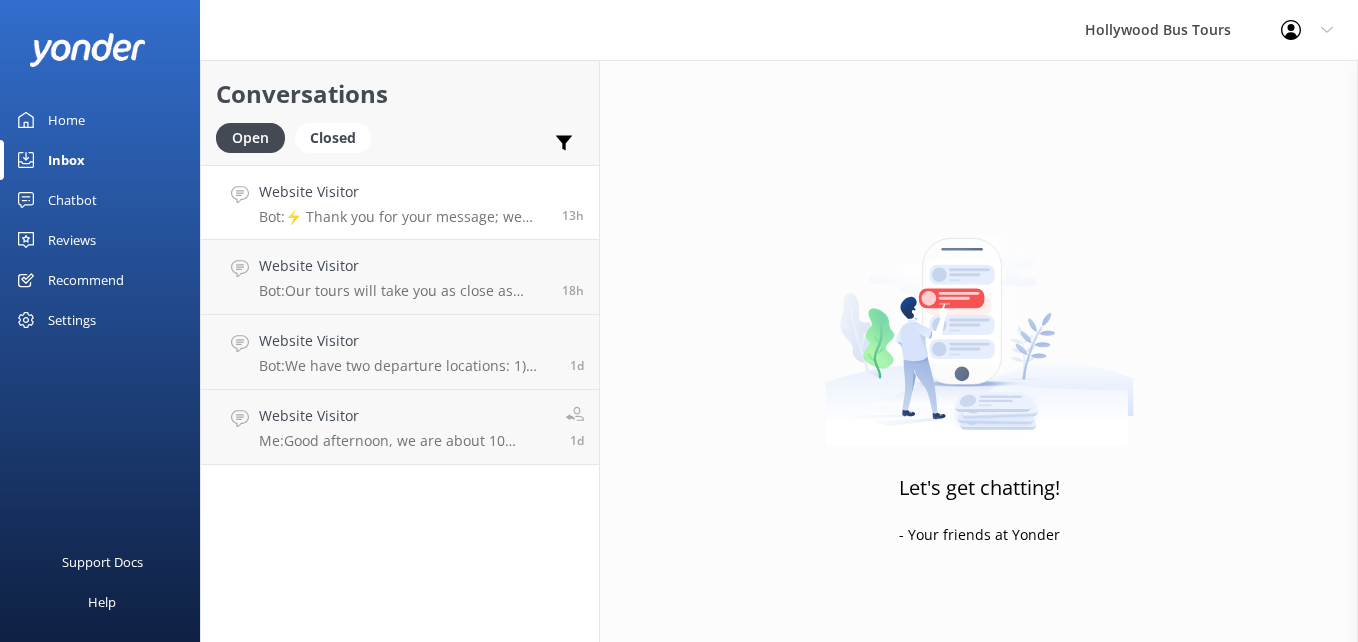 click on "Bot:  ⚡ Thank you for your message; we are connecting you to a team member who will be with you shortly." at bounding box center (403, 217) 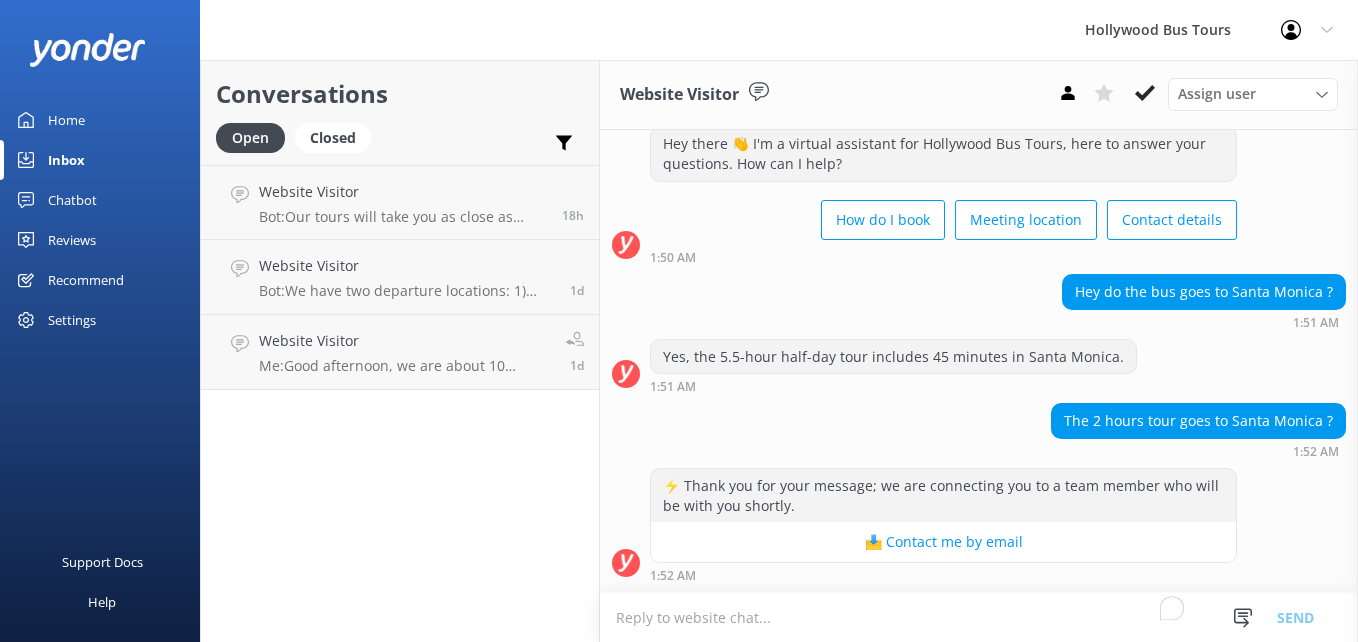 scroll, scrollTop: 100, scrollLeft: 0, axis: vertical 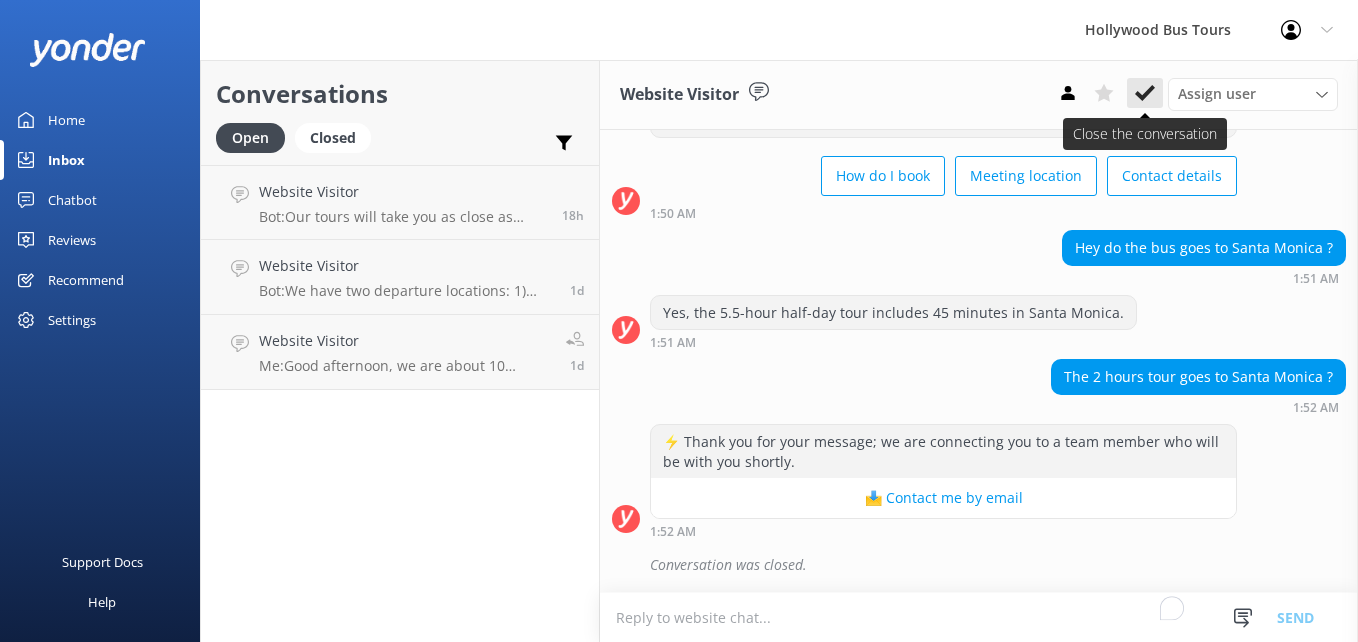 click 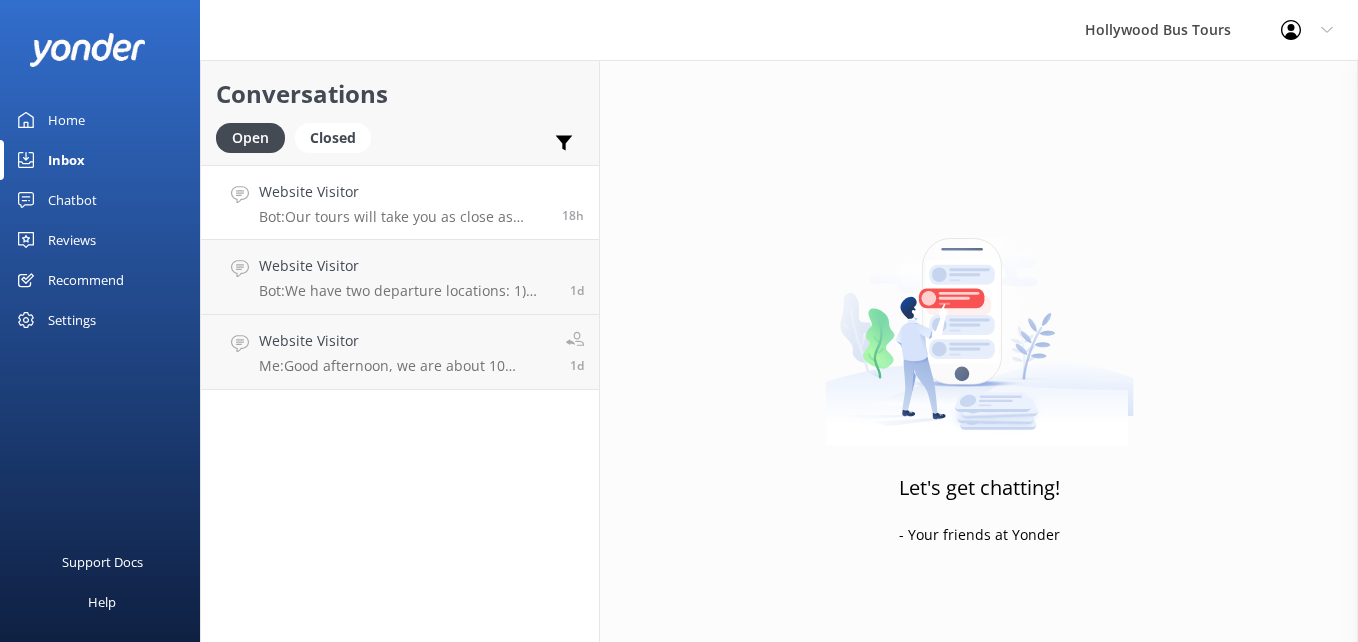 click on "Website Visitor Bot:  Our tours will take you as close as legally possible to the Hollywood Sign, providing an excellent vantage point for must-have photos from a distance. For specific details about stops on the 2-hour tour, please check the tour description on our website. 18h" at bounding box center (400, 202) 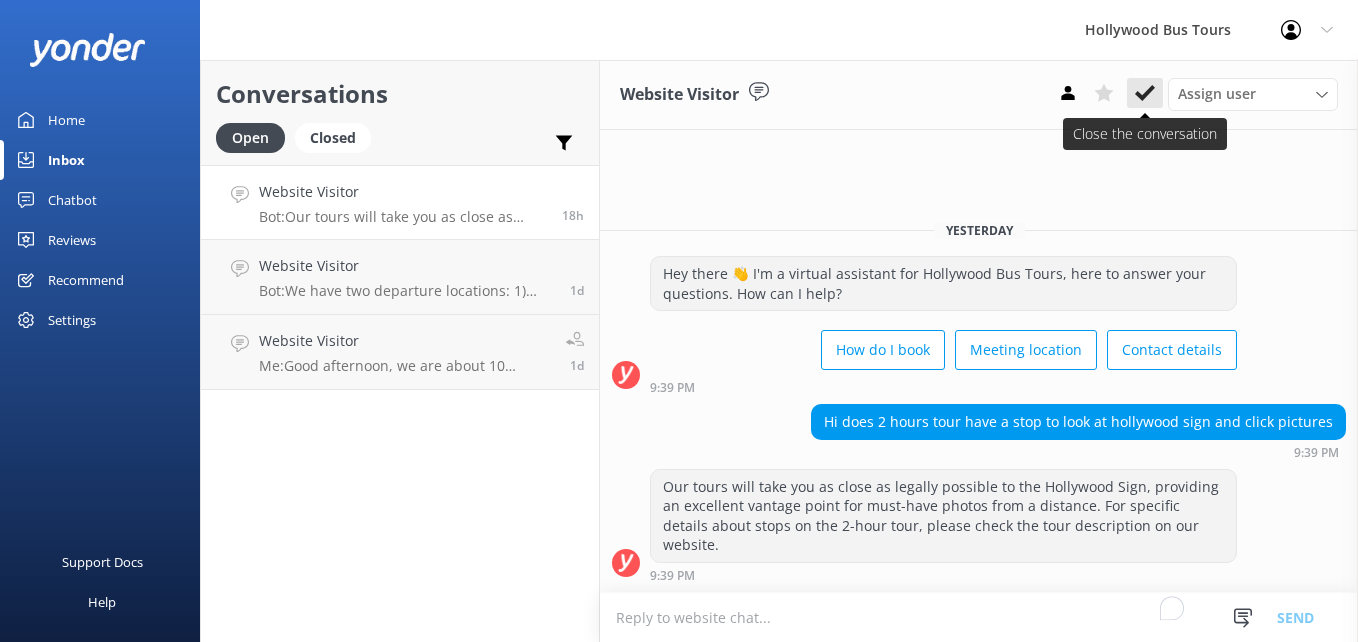 click 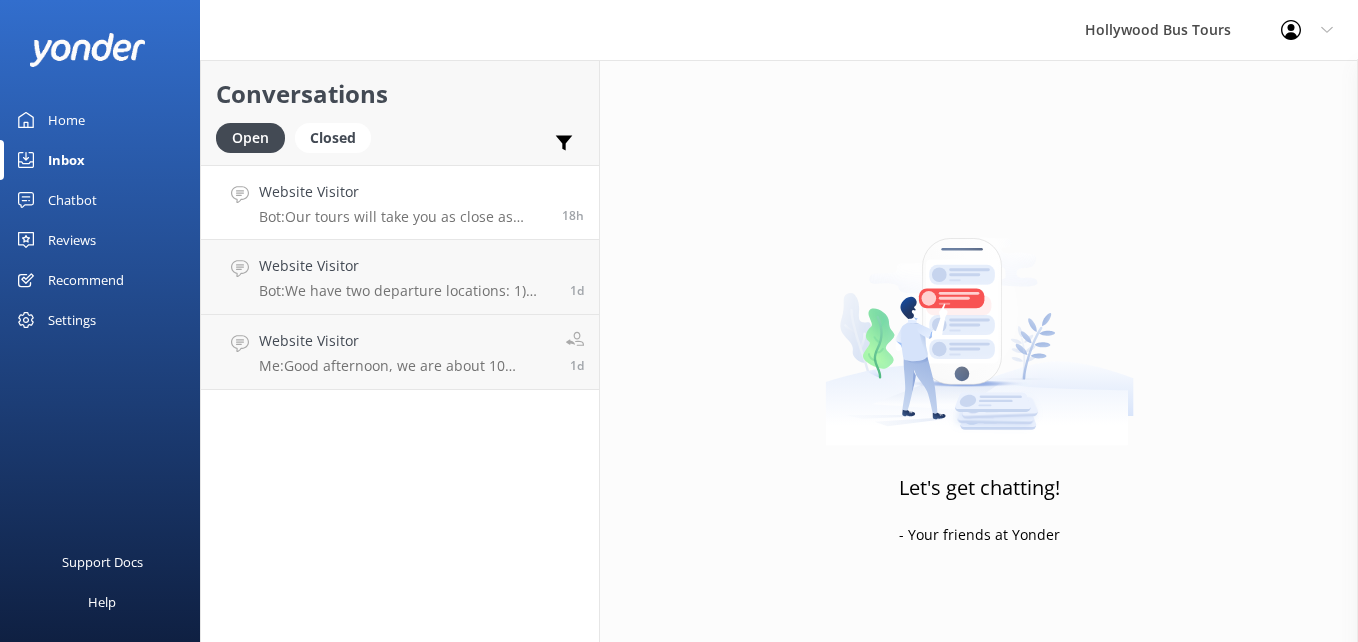 click on "Website Visitor Bot:  Our tours will take you as close as legally possible to the Hollywood Sign, providing an excellent vantage point for must-have photos from a distance. For specific details about stops on the 2-hour tour, please check the tour description on our website. 18h" at bounding box center (400, 202) 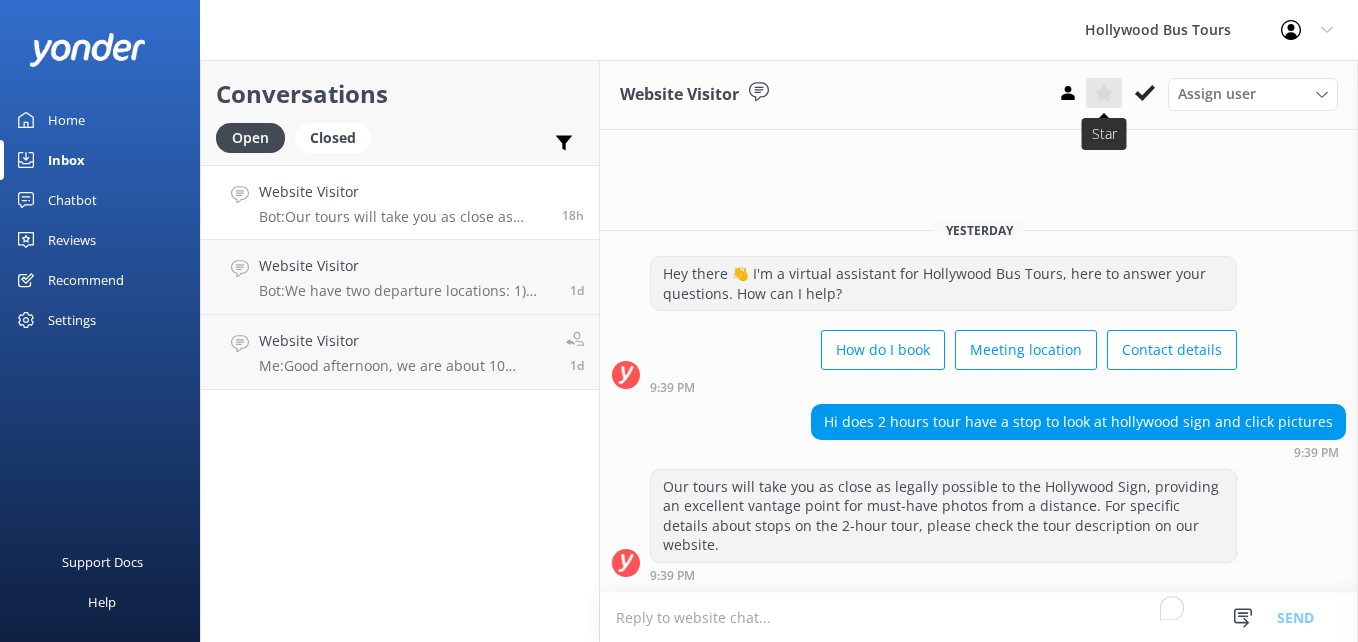 scroll, scrollTop: 3, scrollLeft: 0, axis: vertical 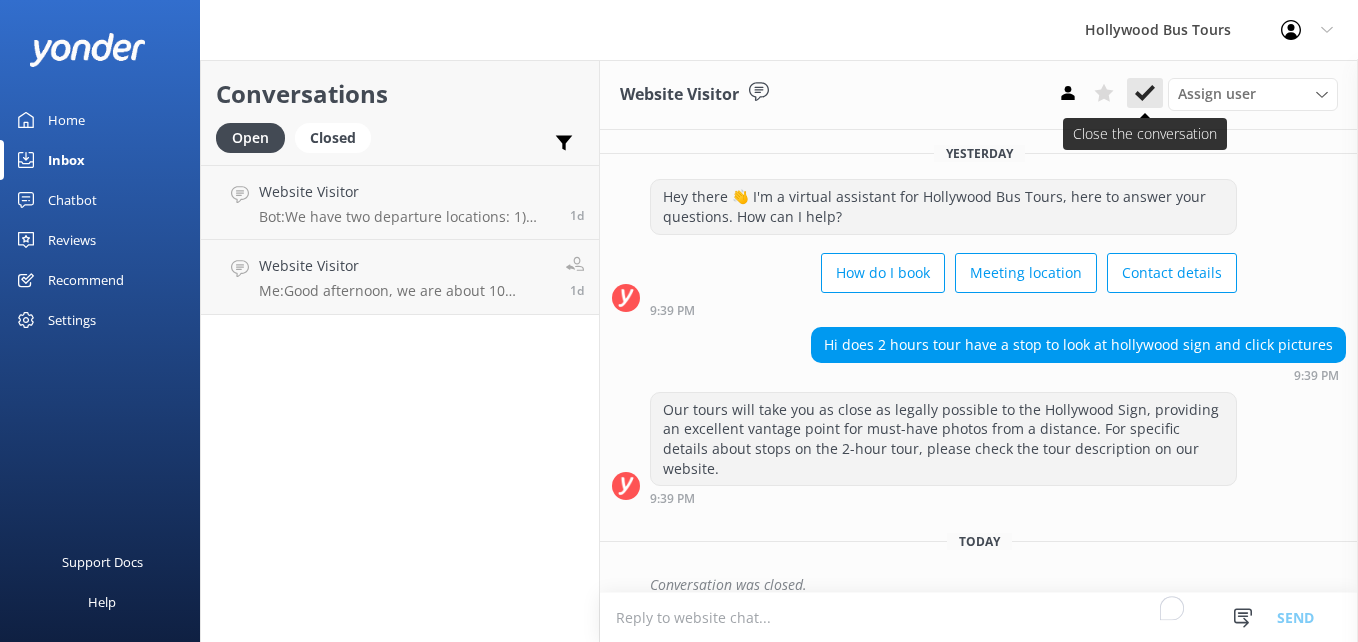 click 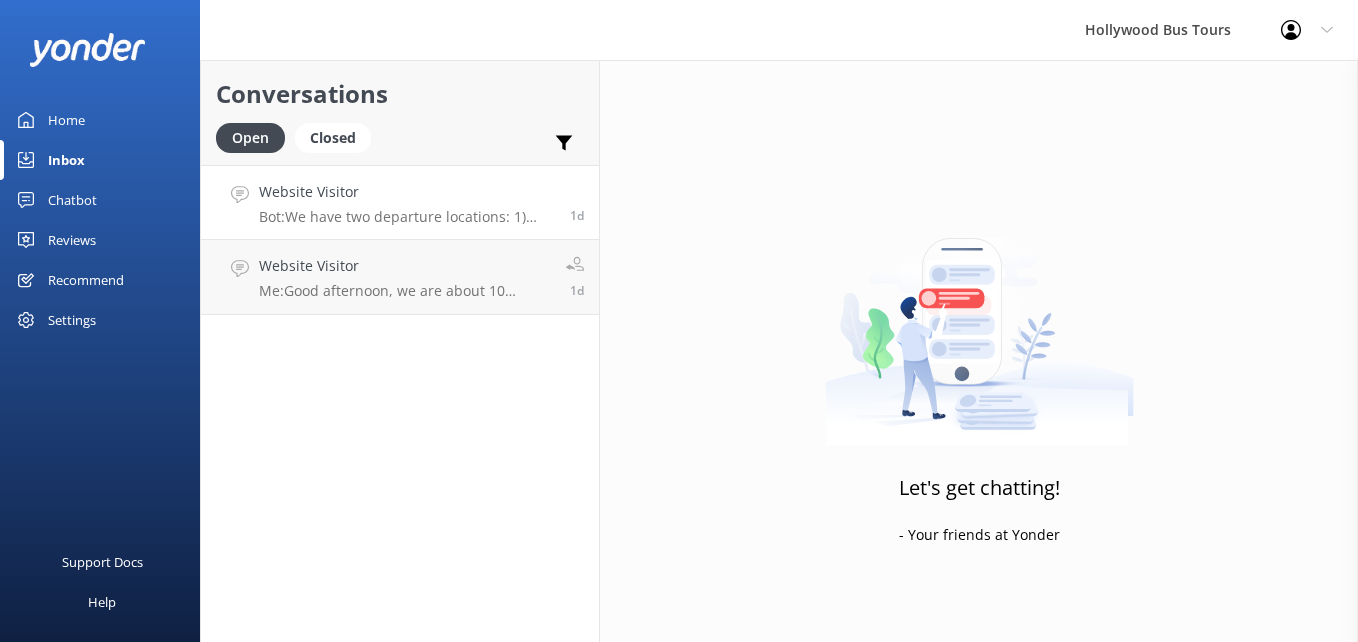 click on "Bot:  We have two departure locations:
1) [NUMBER] [STREET], [CITY], [STATE], [POSTAL_CODE] - Please check-in inside the Hollywood Visitor Center.
2) [NUMBER] [STREET], [CITY], [STATE], [POSTAL_CODE] - Please meet your driver/bus in front of The Shore Hotel.
Please double-check that you have the correct departure location!" at bounding box center [407, 217] 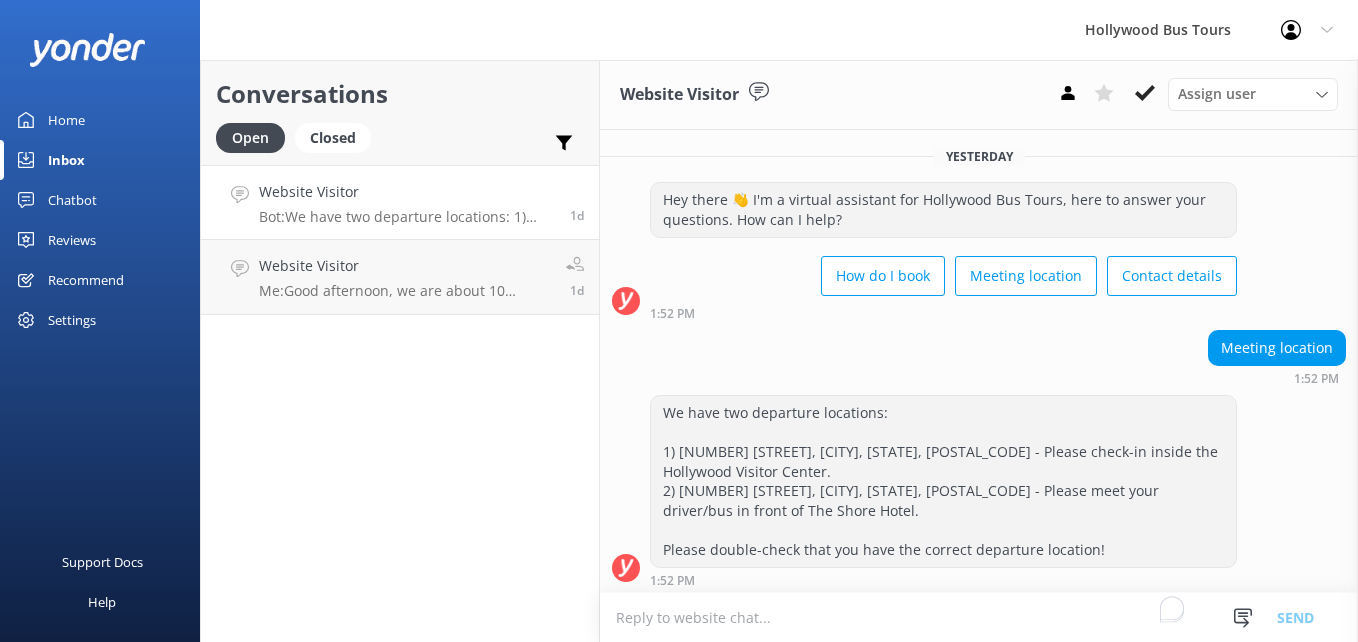 scroll, scrollTop: 5, scrollLeft: 0, axis: vertical 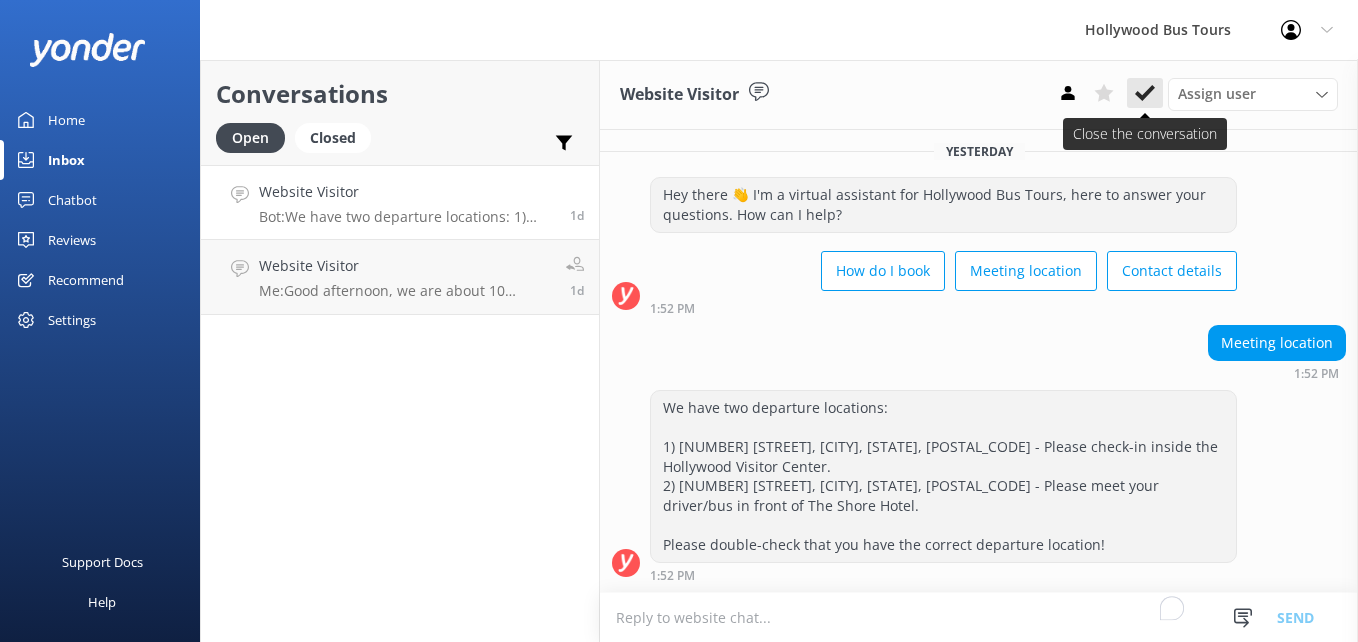 click 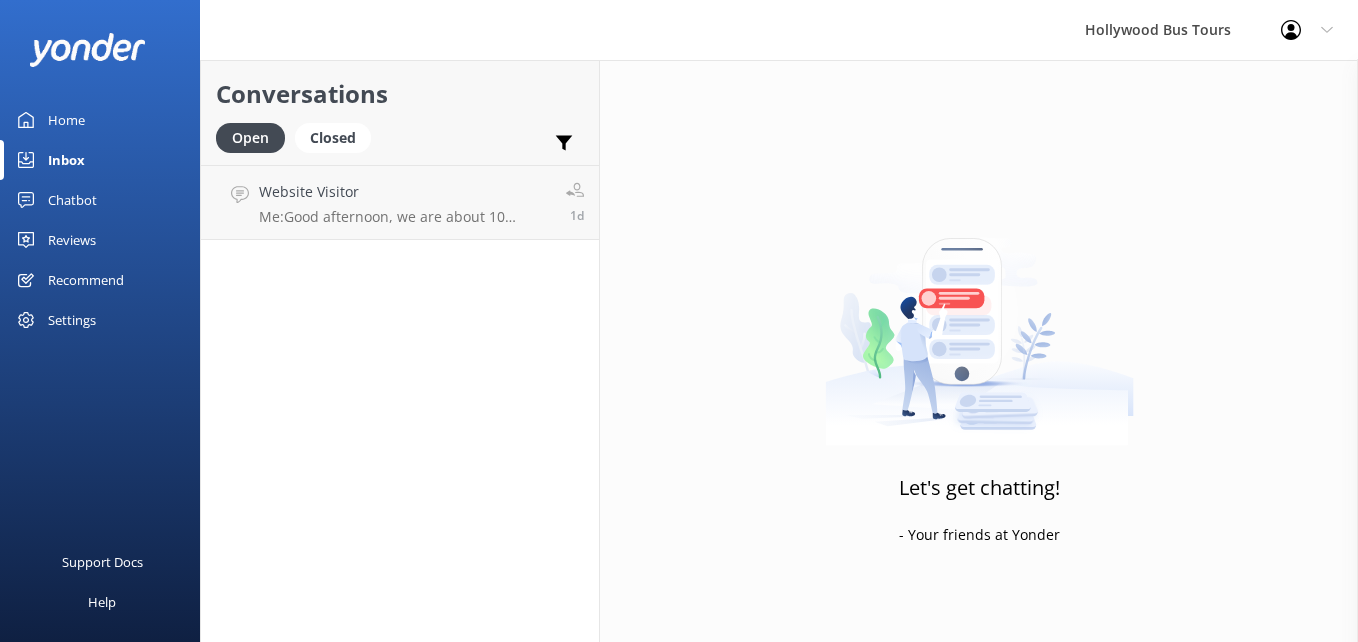 click on "Website Visitor" at bounding box center [405, 192] 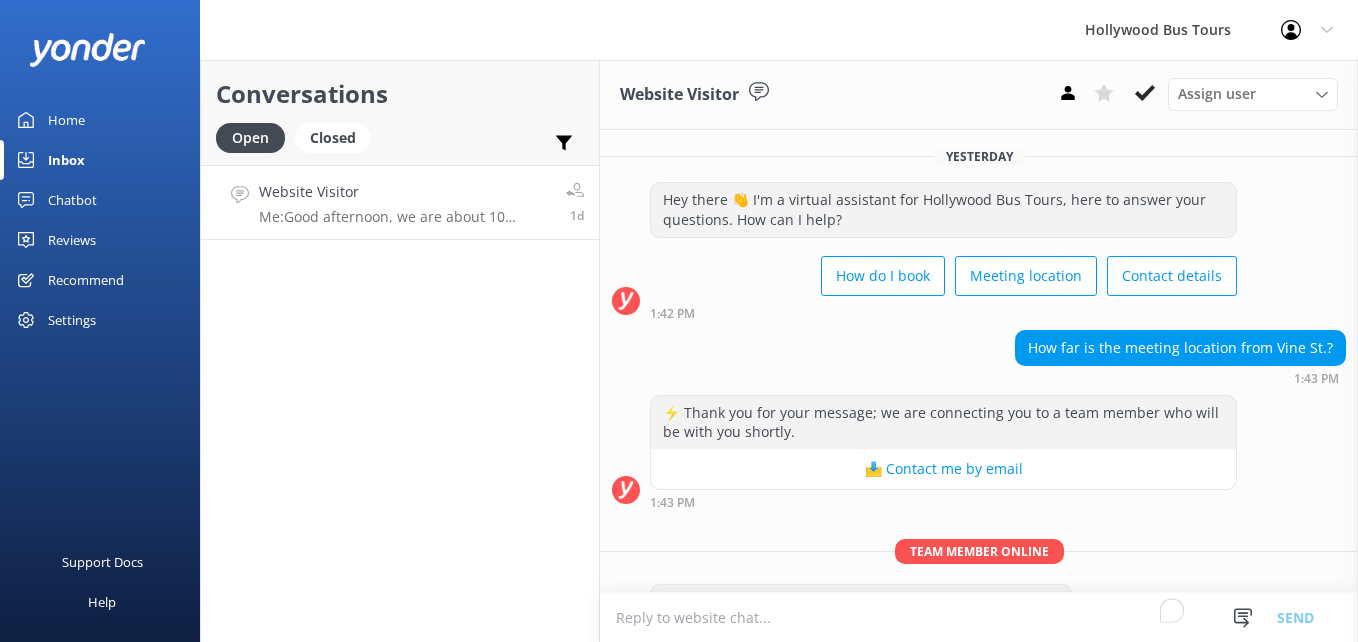 scroll, scrollTop: 57, scrollLeft: 0, axis: vertical 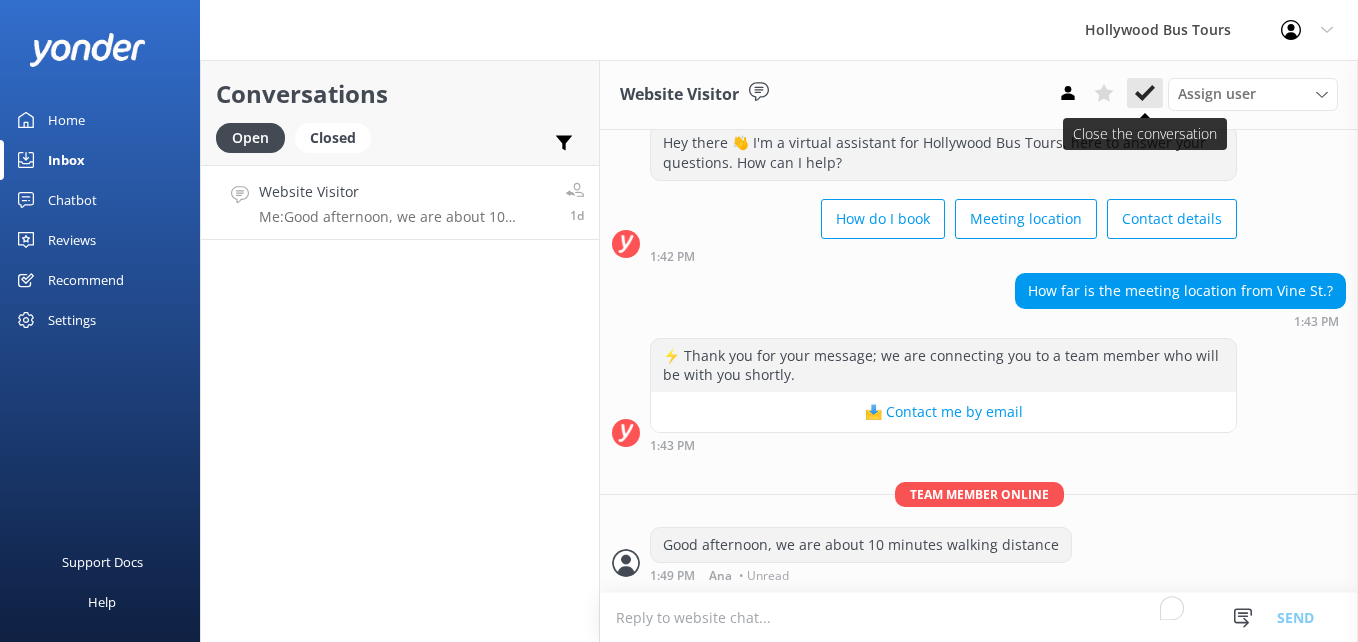 click at bounding box center [1145, 93] 